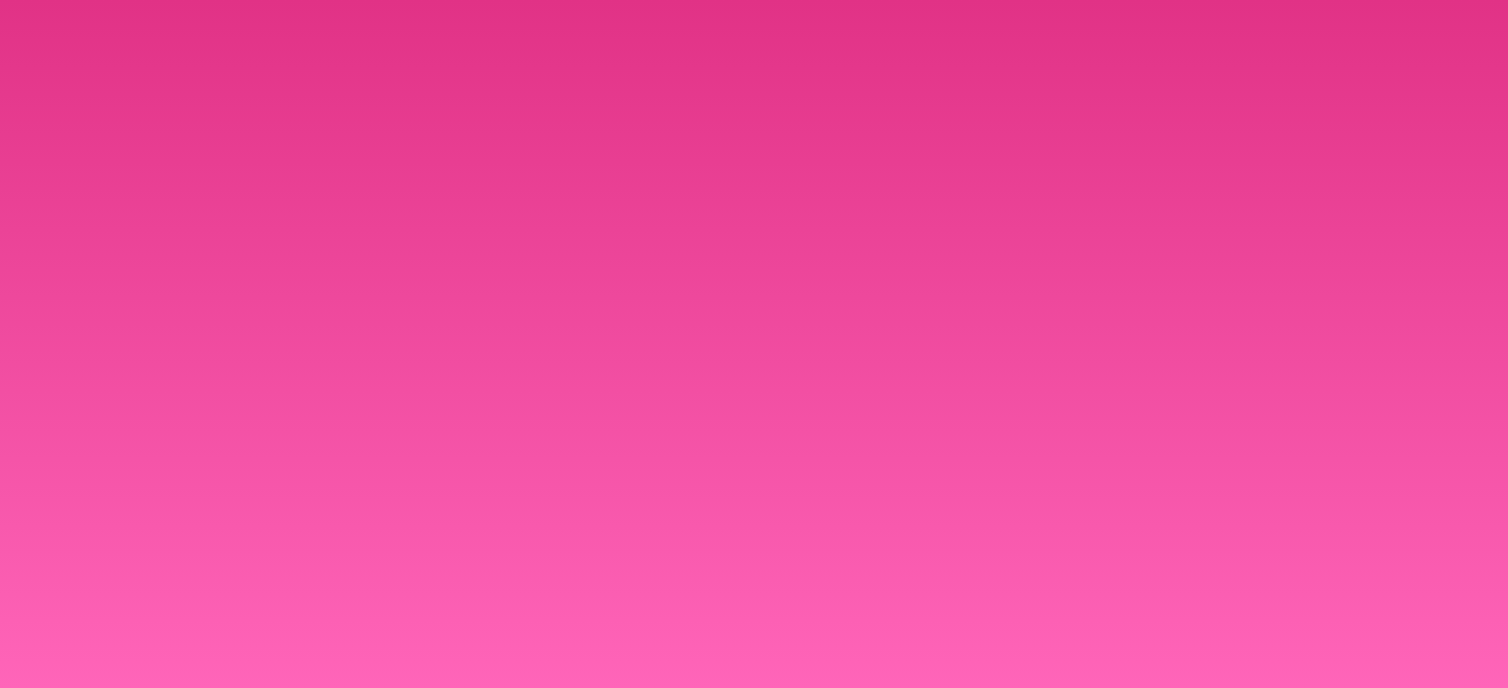 scroll, scrollTop: 0, scrollLeft: 0, axis: both 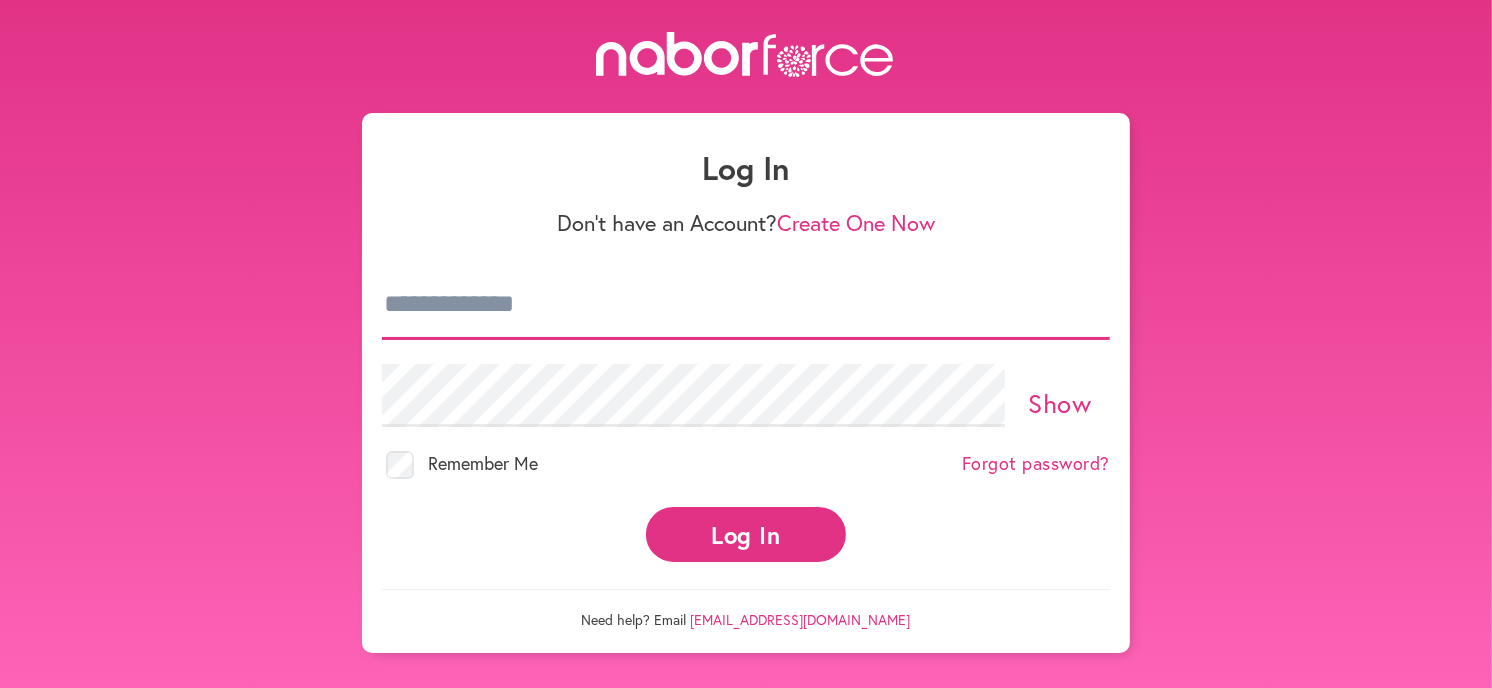 type on "**********" 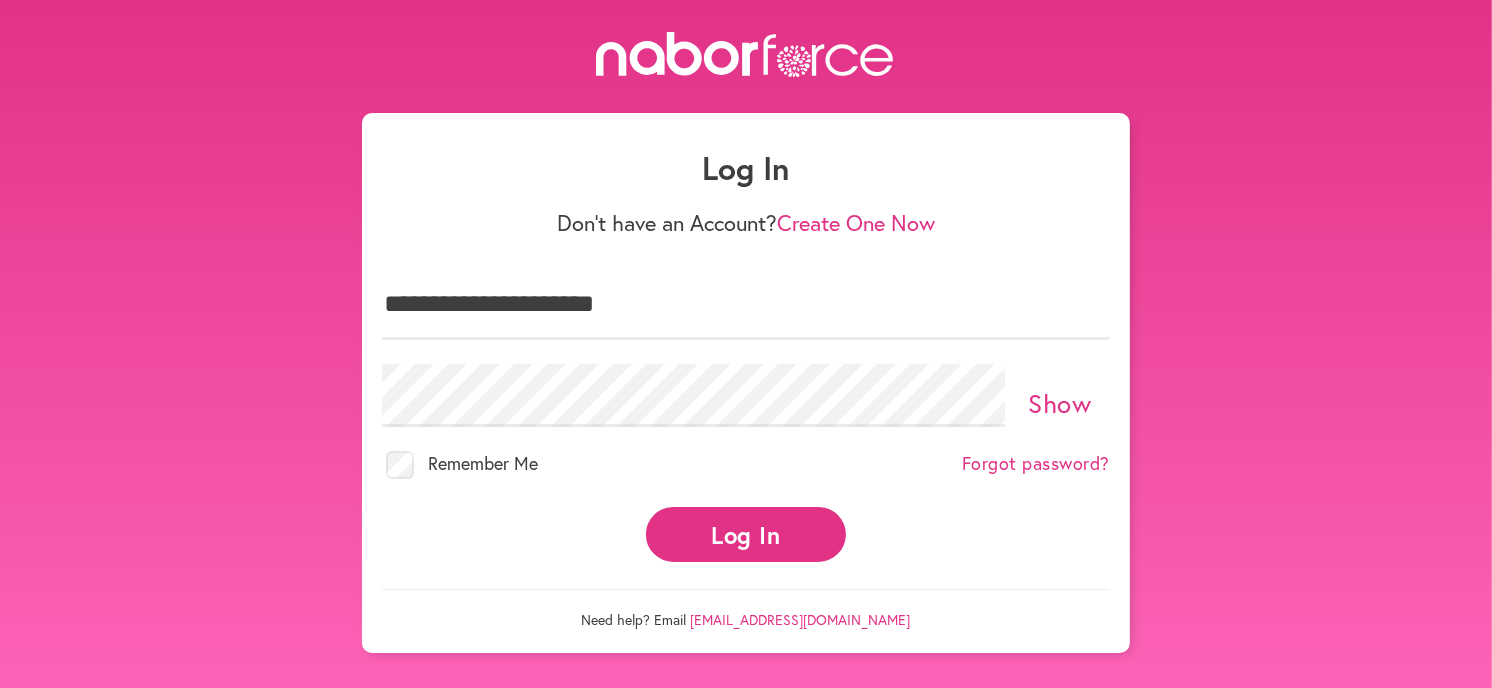 click on "Log In" at bounding box center (746, 534) 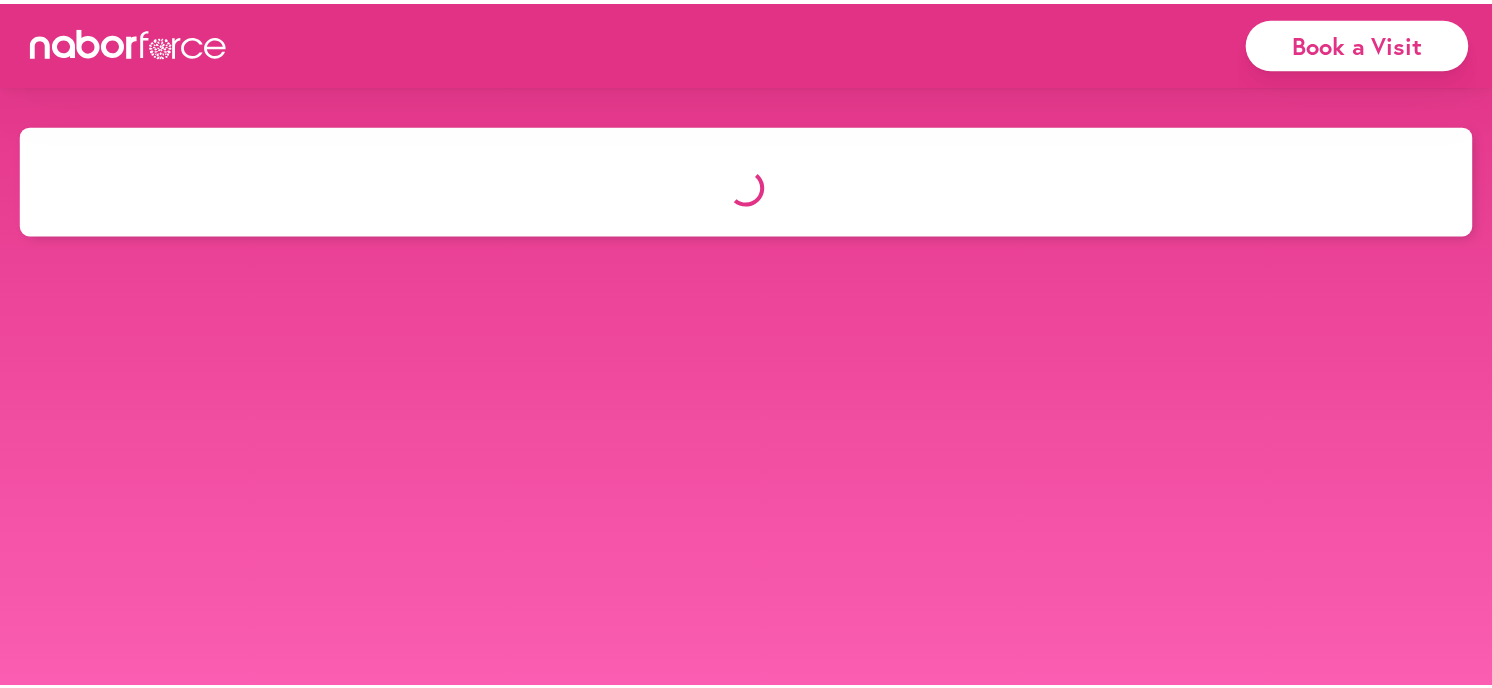 scroll, scrollTop: 0, scrollLeft: 0, axis: both 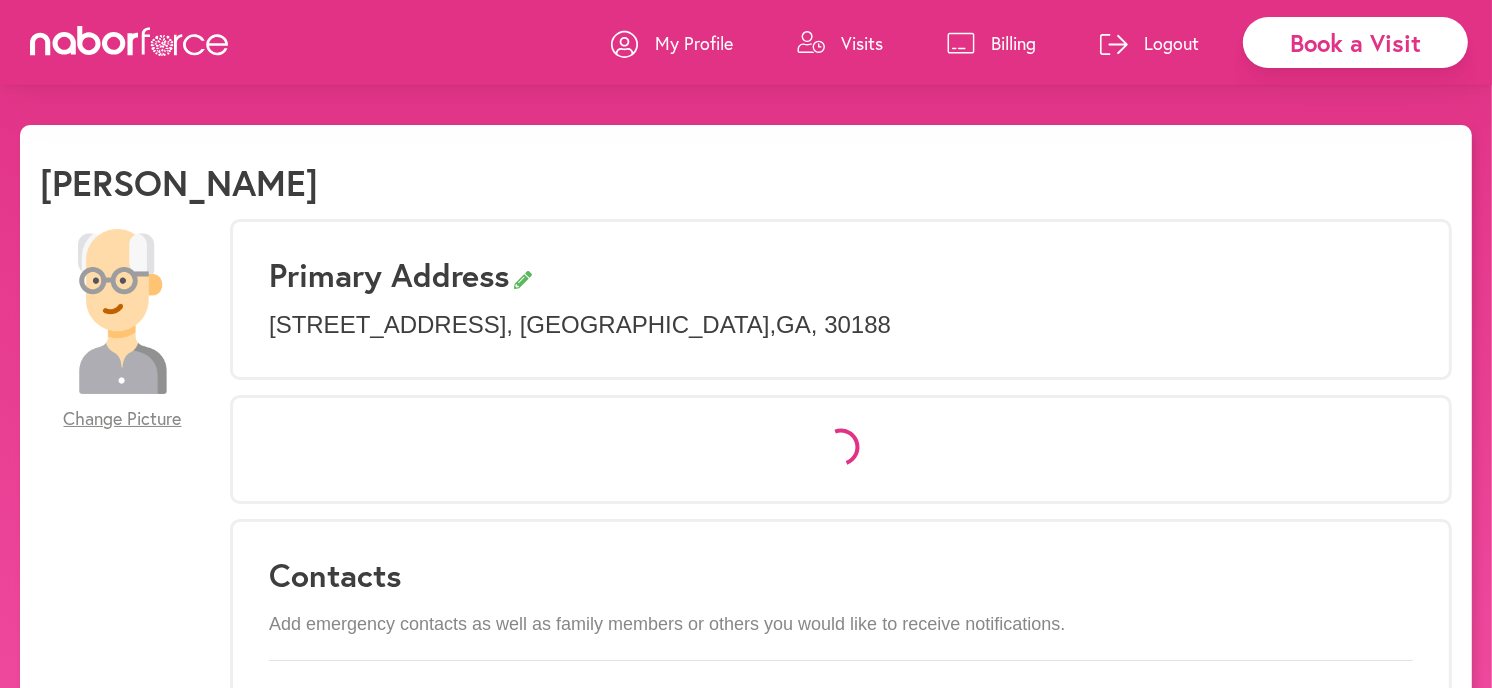 select on "*" 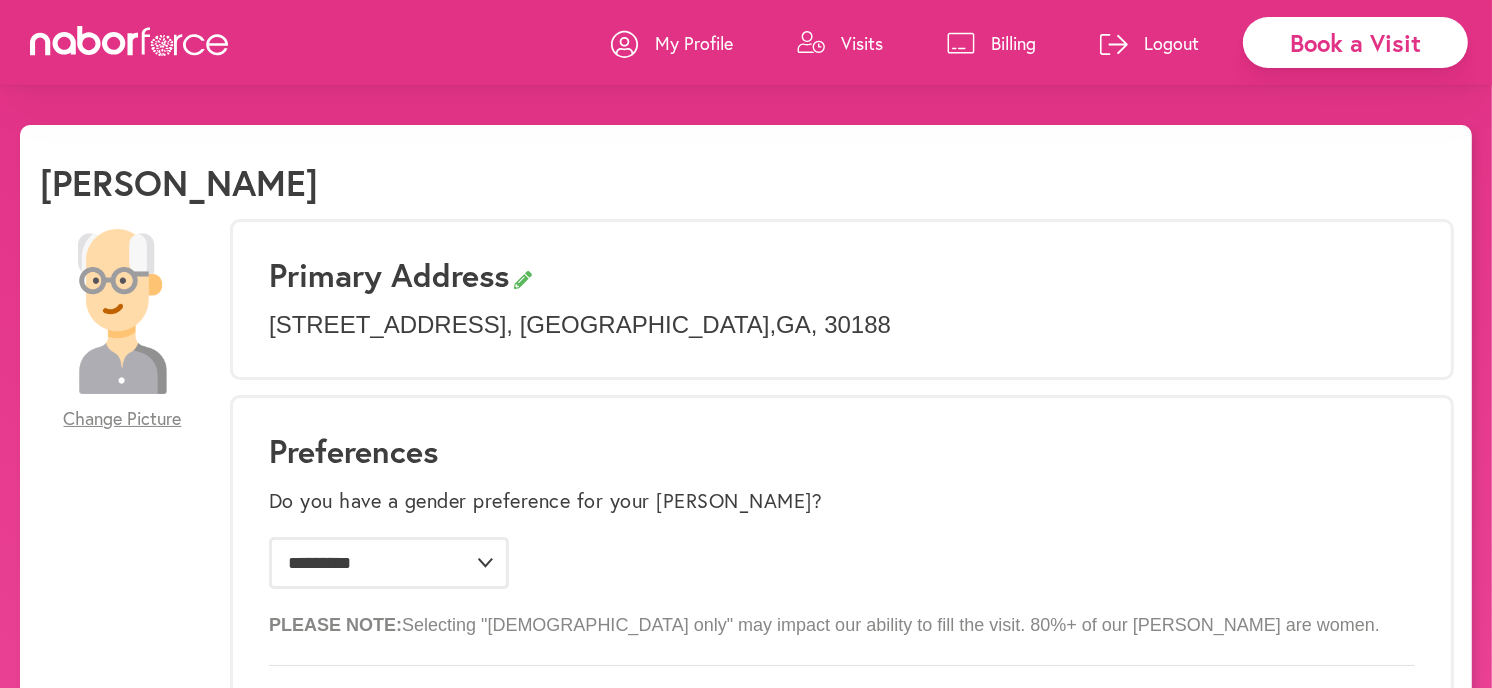 click on "Visits" at bounding box center (862, 43) 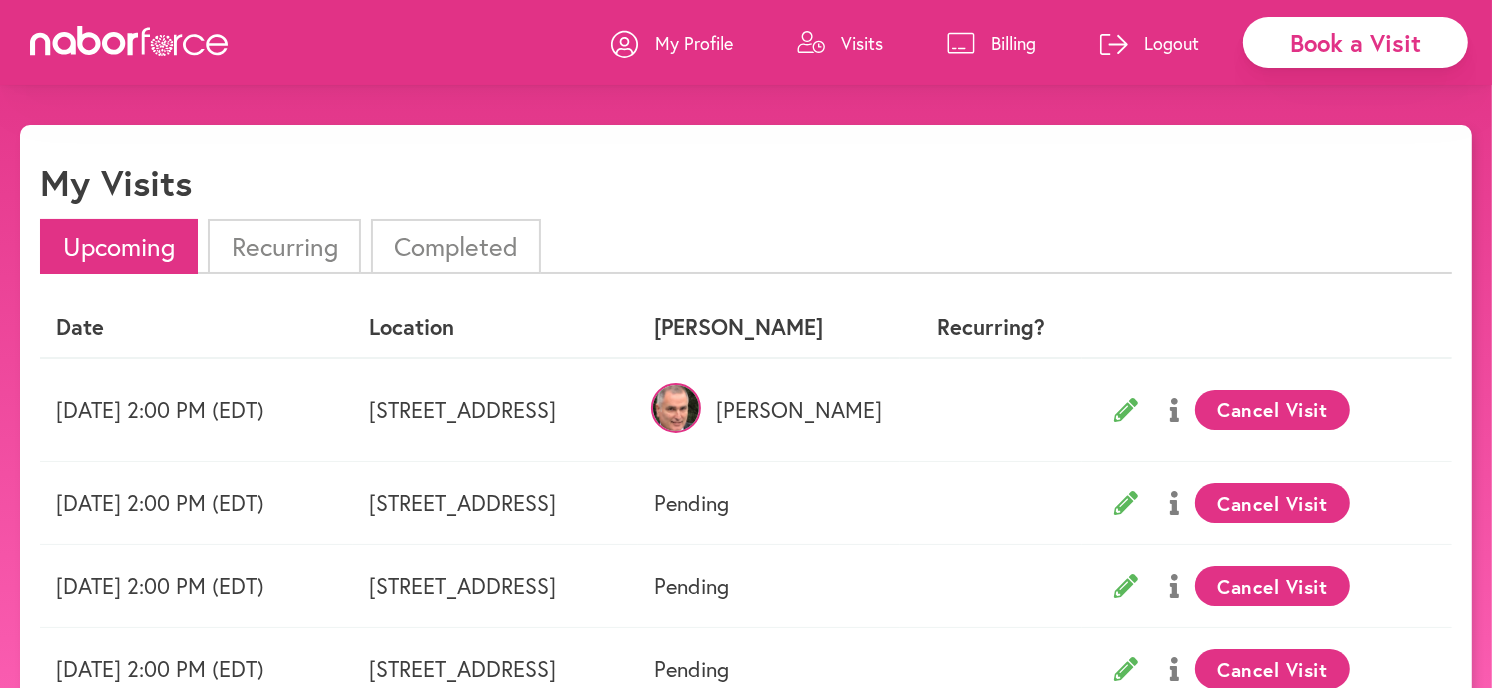 click on "Book a Visit" at bounding box center [1355, 42] 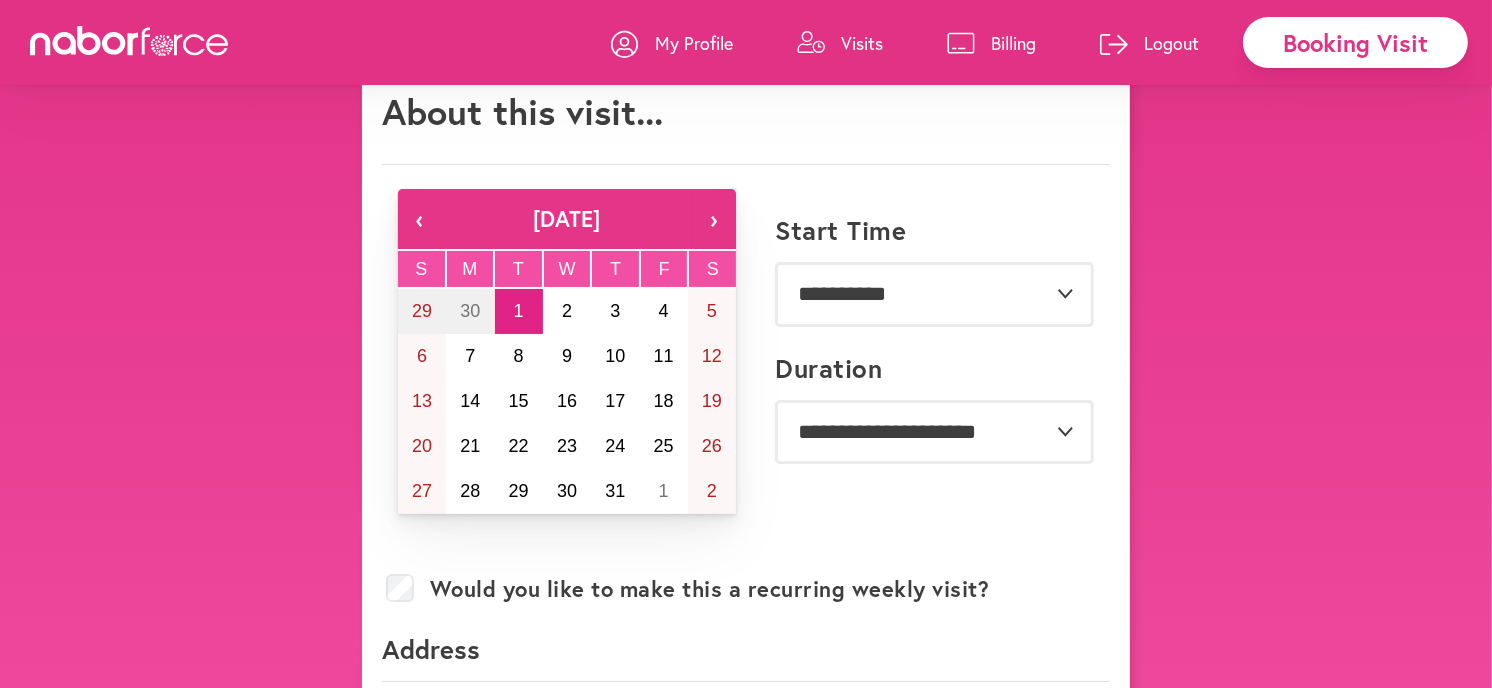 scroll, scrollTop: 0, scrollLeft: 0, axis: both 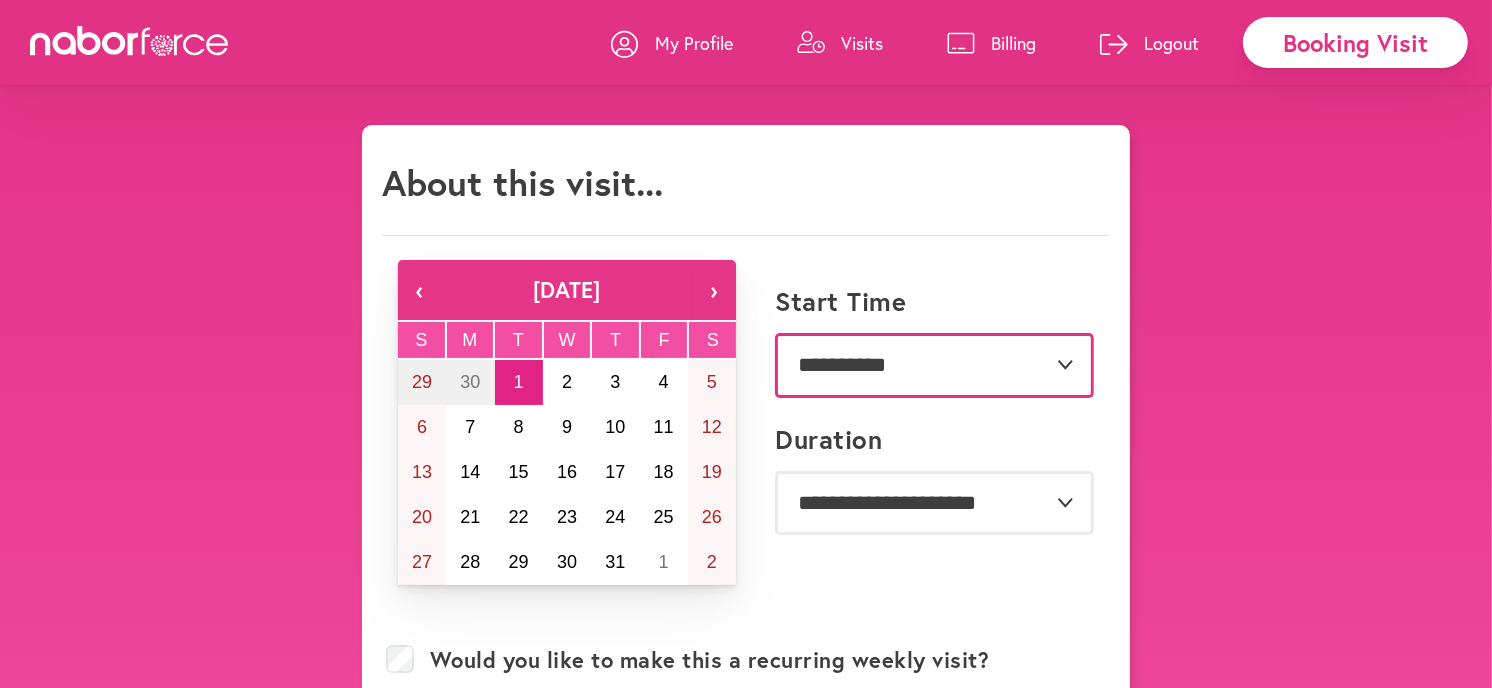 click on "**********" at bounding box center [934, 365] 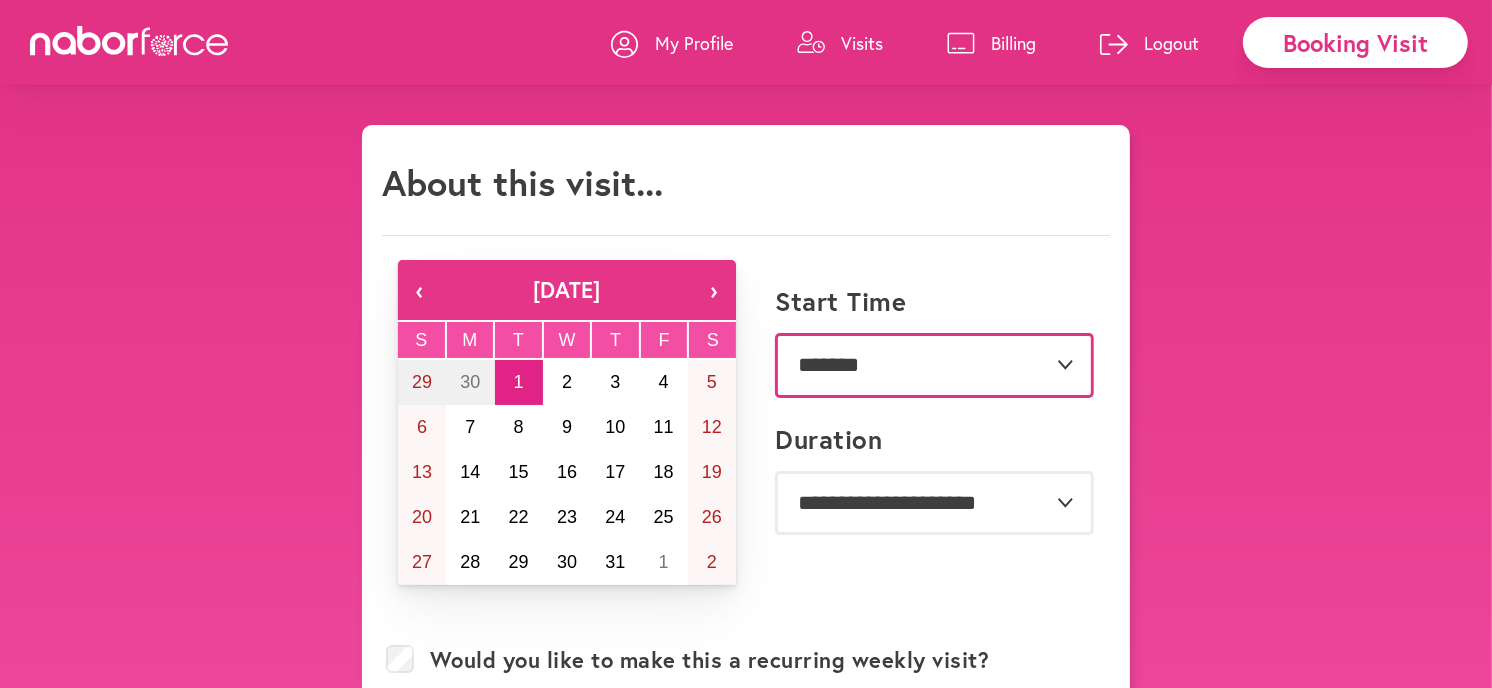 click on "**********" at bounding box center (934, 365) 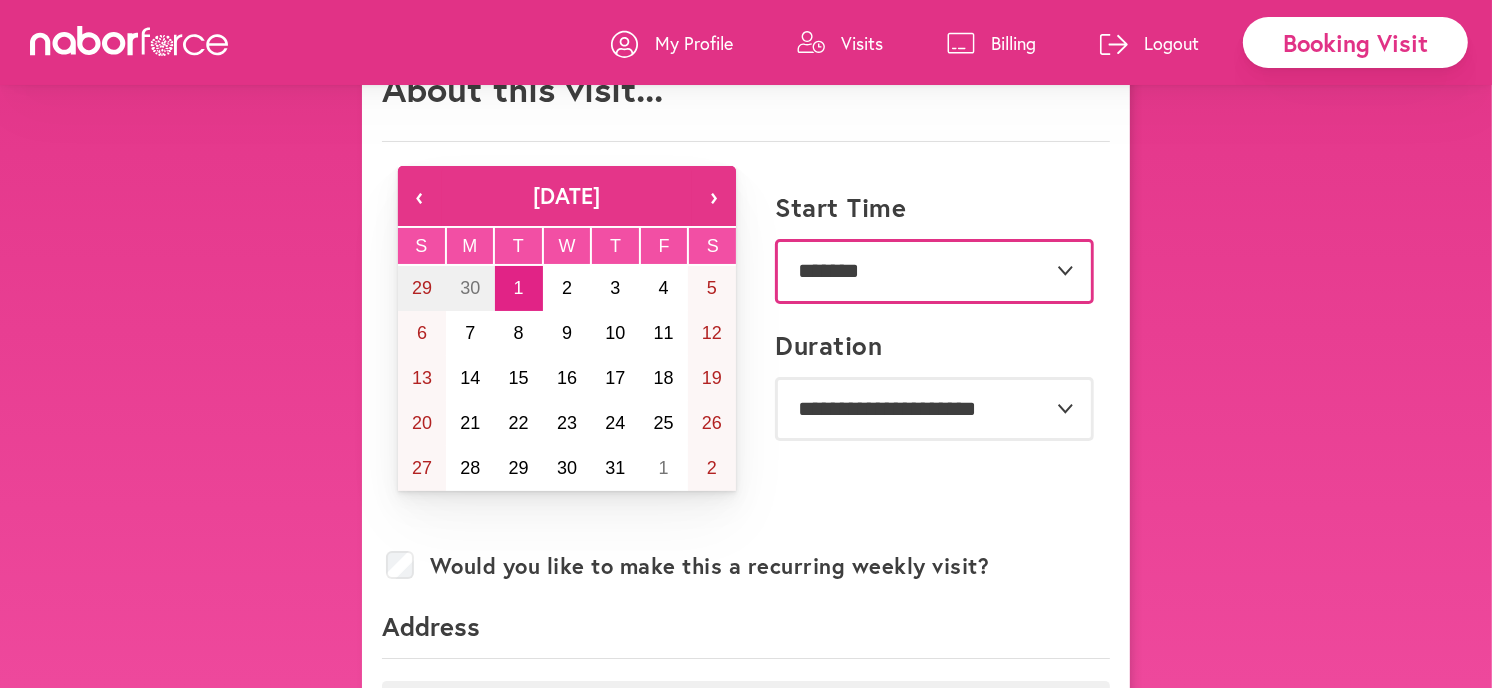 scroll, scrollTop: 222, scrollLeft: 0, axis: vertical 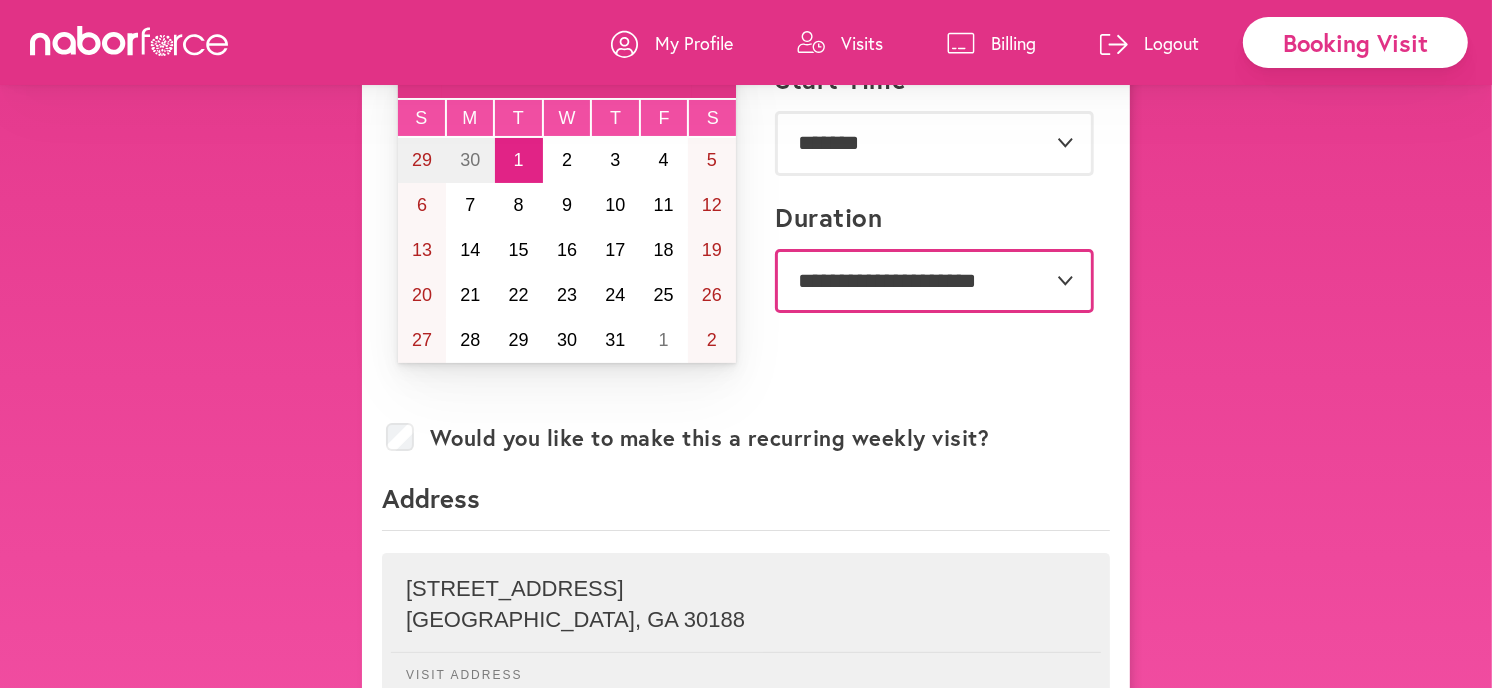 click on "**********" at bounding box center (934, 281) 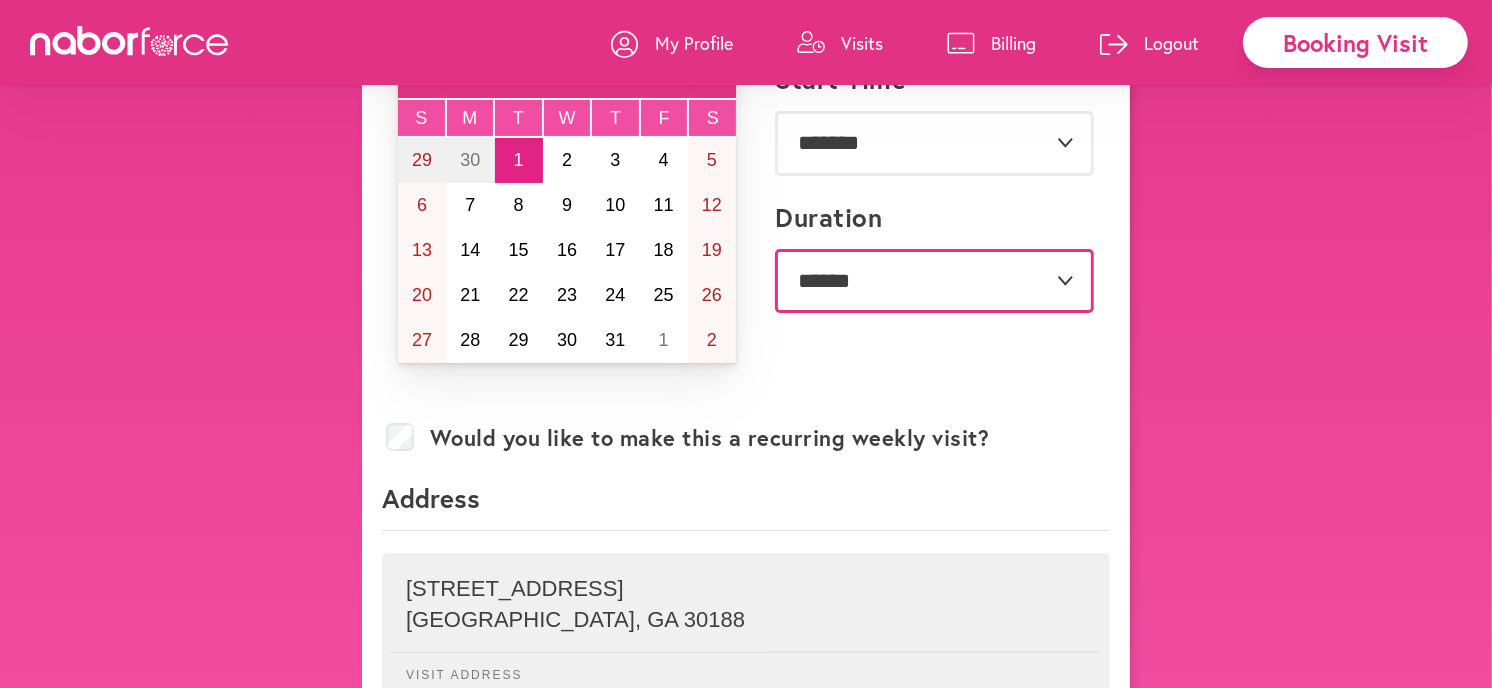click on "**********" at bounding box center [934, 281] 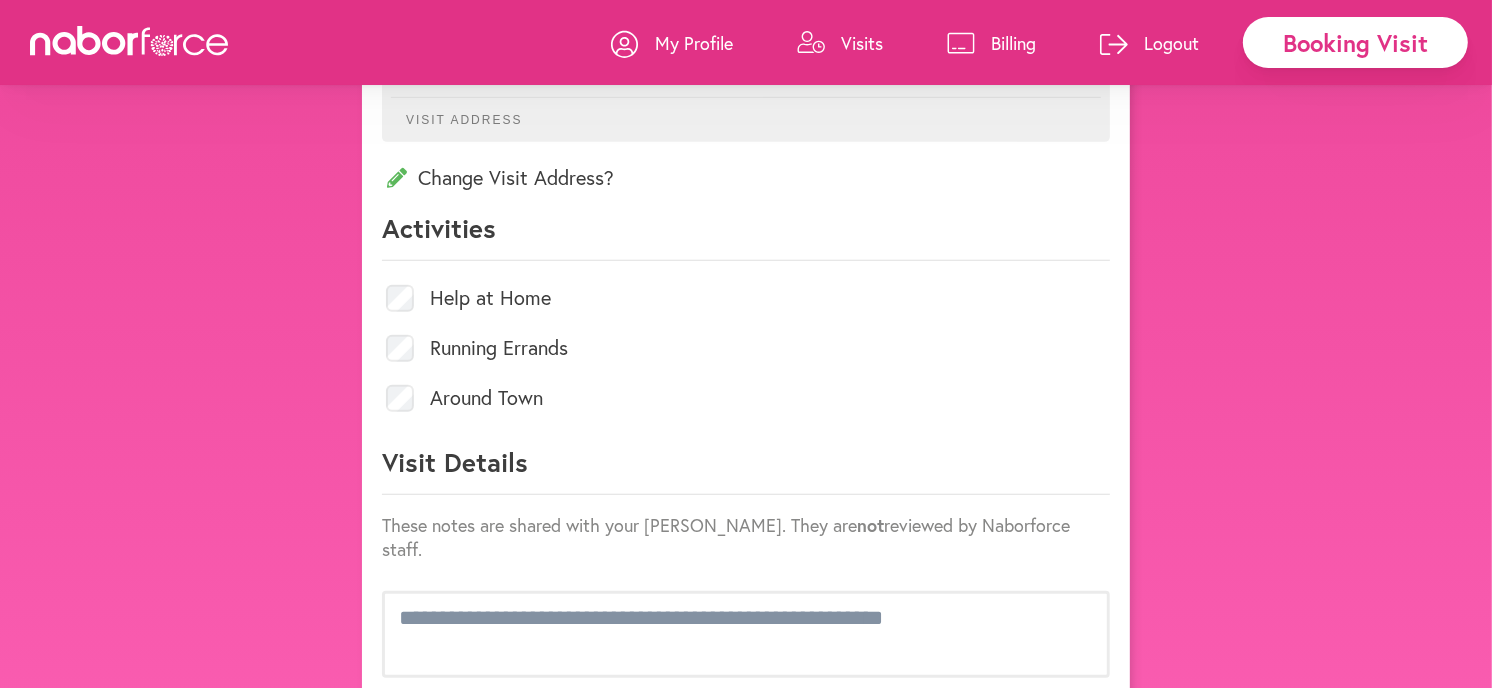 scroll, scrollTop: 888, scrollLeft: 0, axis: vertical 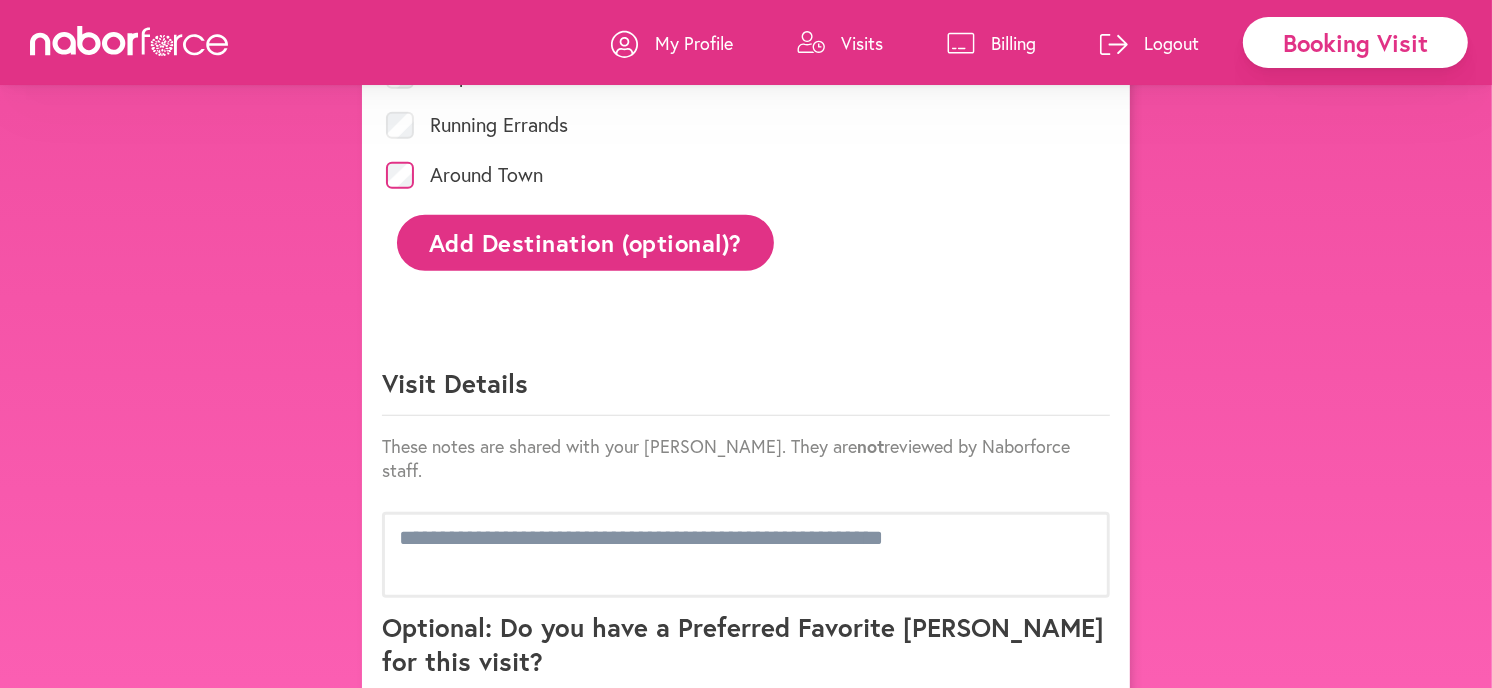click on "Help at Home Running Errands Around Town Add Destination (optional)?" 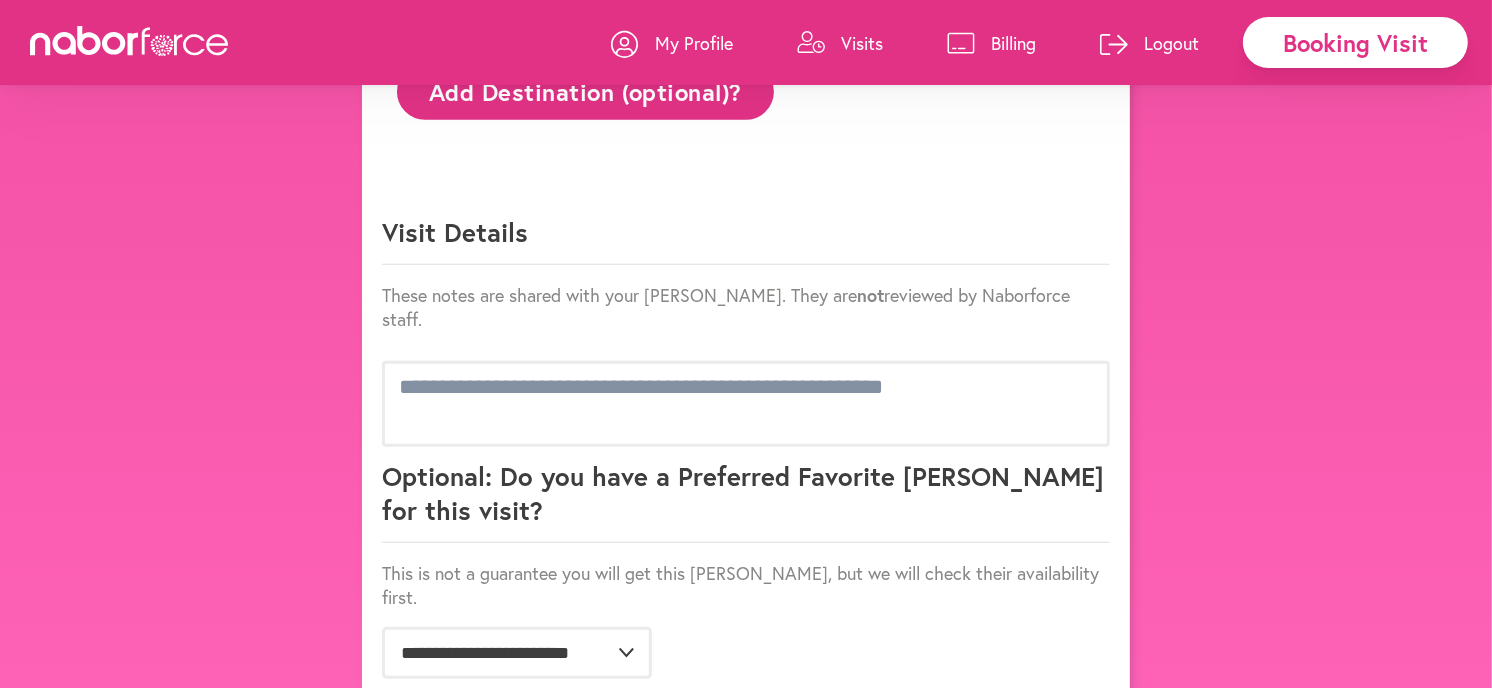 scroll, scrollTop: 1200, scrollLeft: 0, axis: vertical 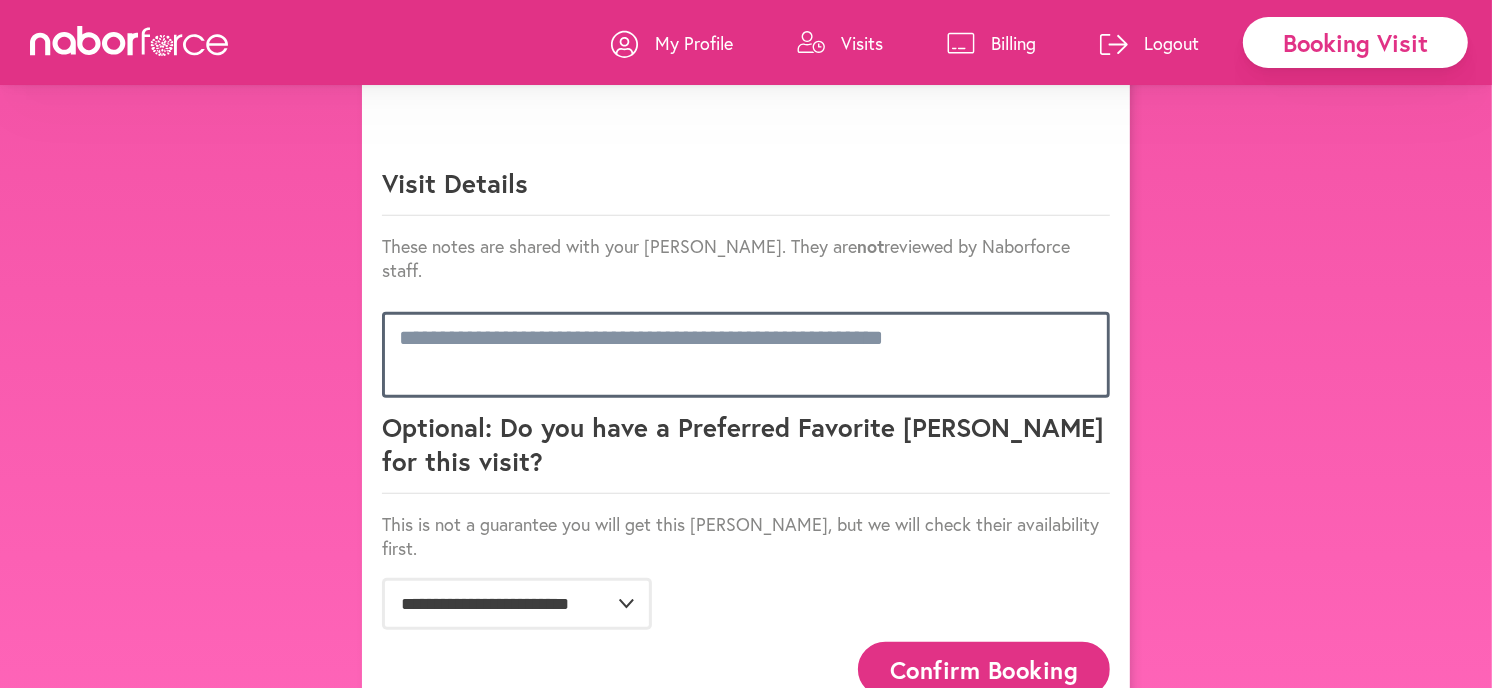 click at bounding box center [746, 355] 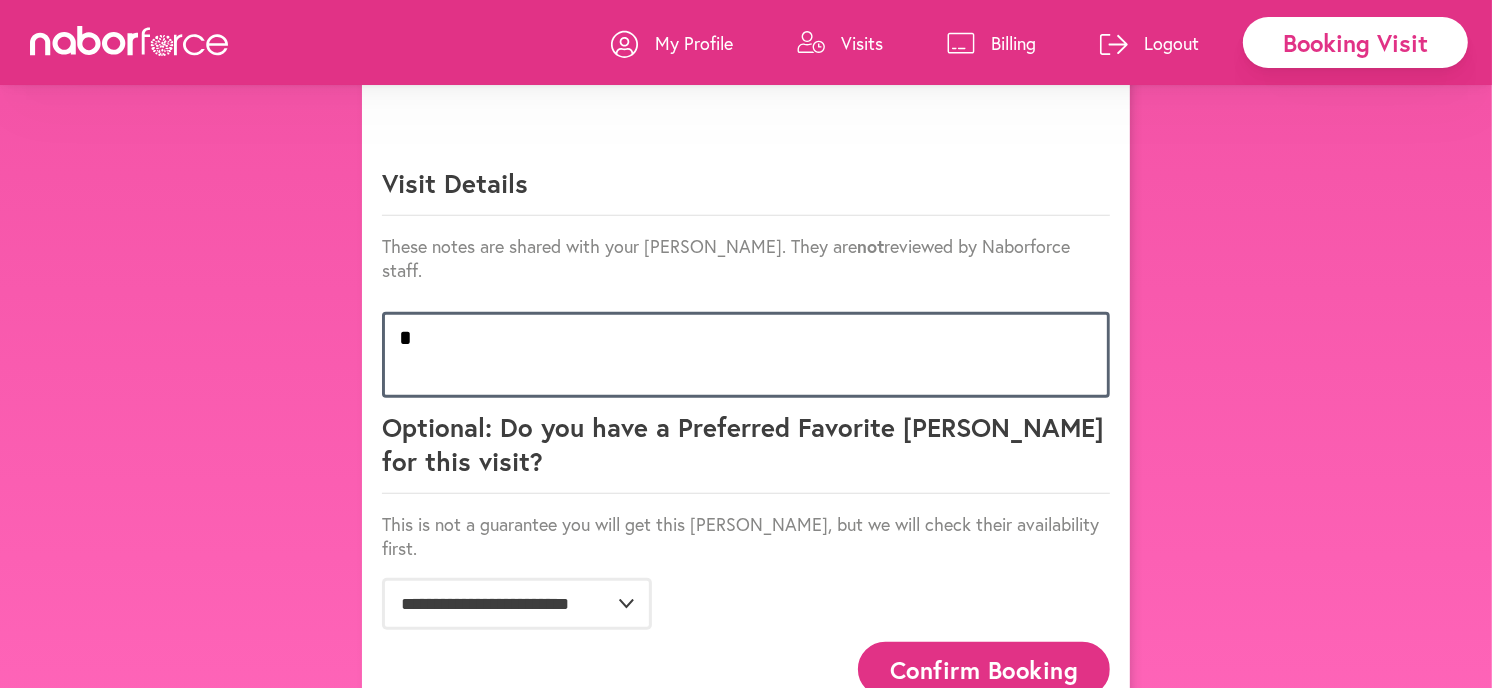 scroll, scrollTop: 1166, scrollLeft: 0, axis: vertical 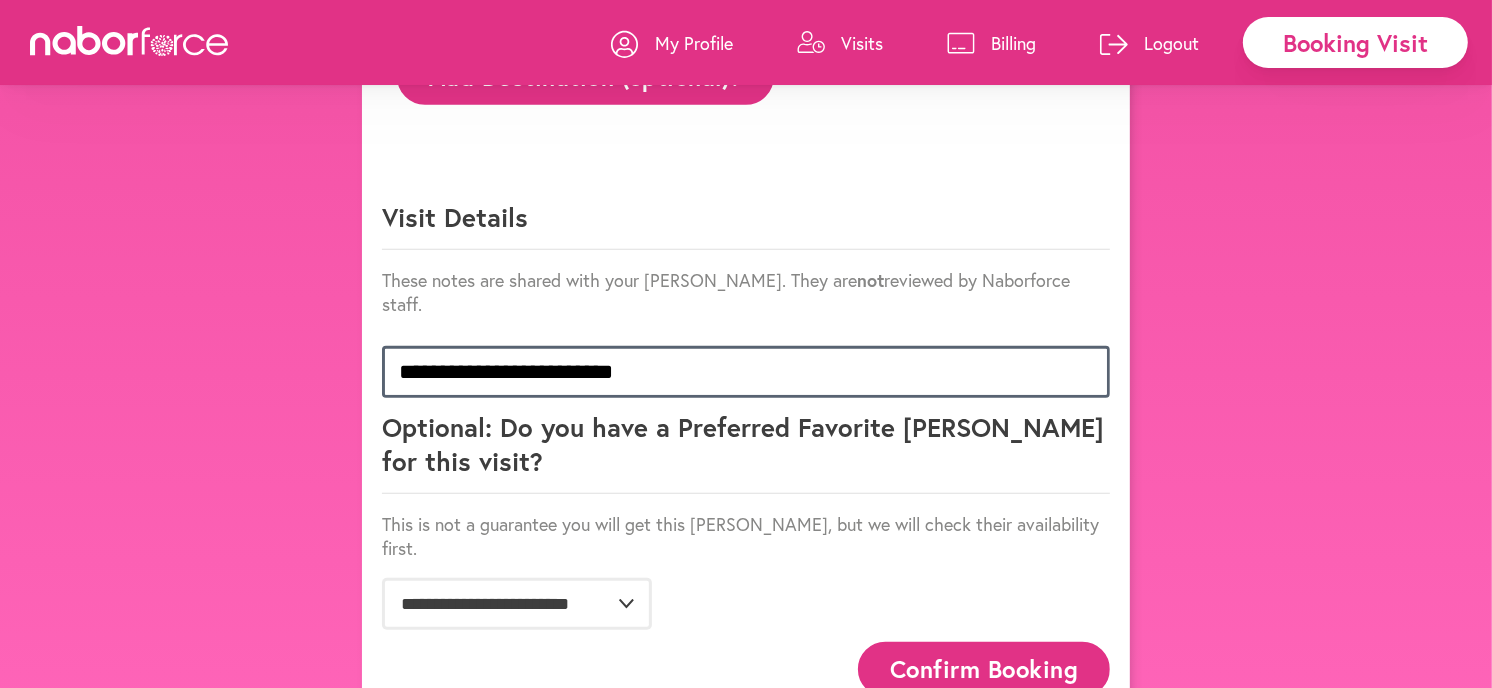type on "**********" 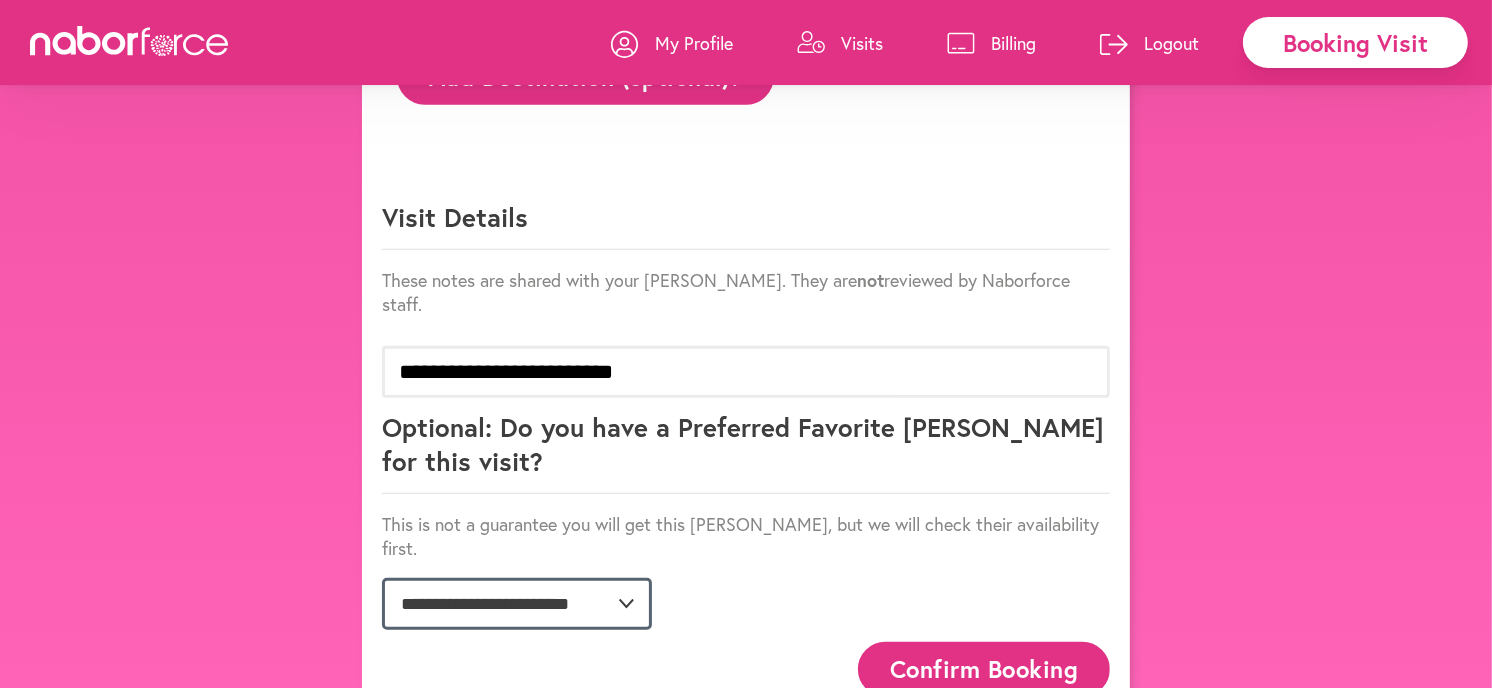 click on "**********" 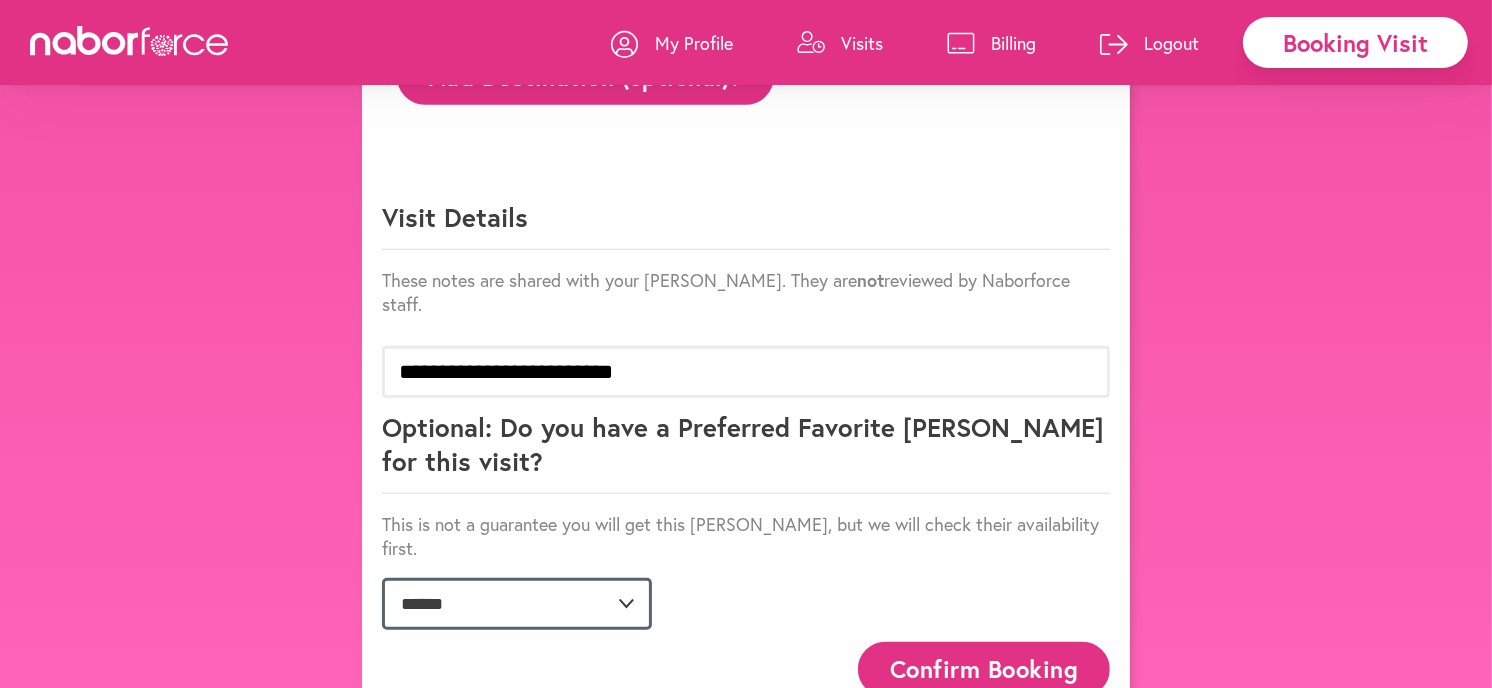 click on "**********" 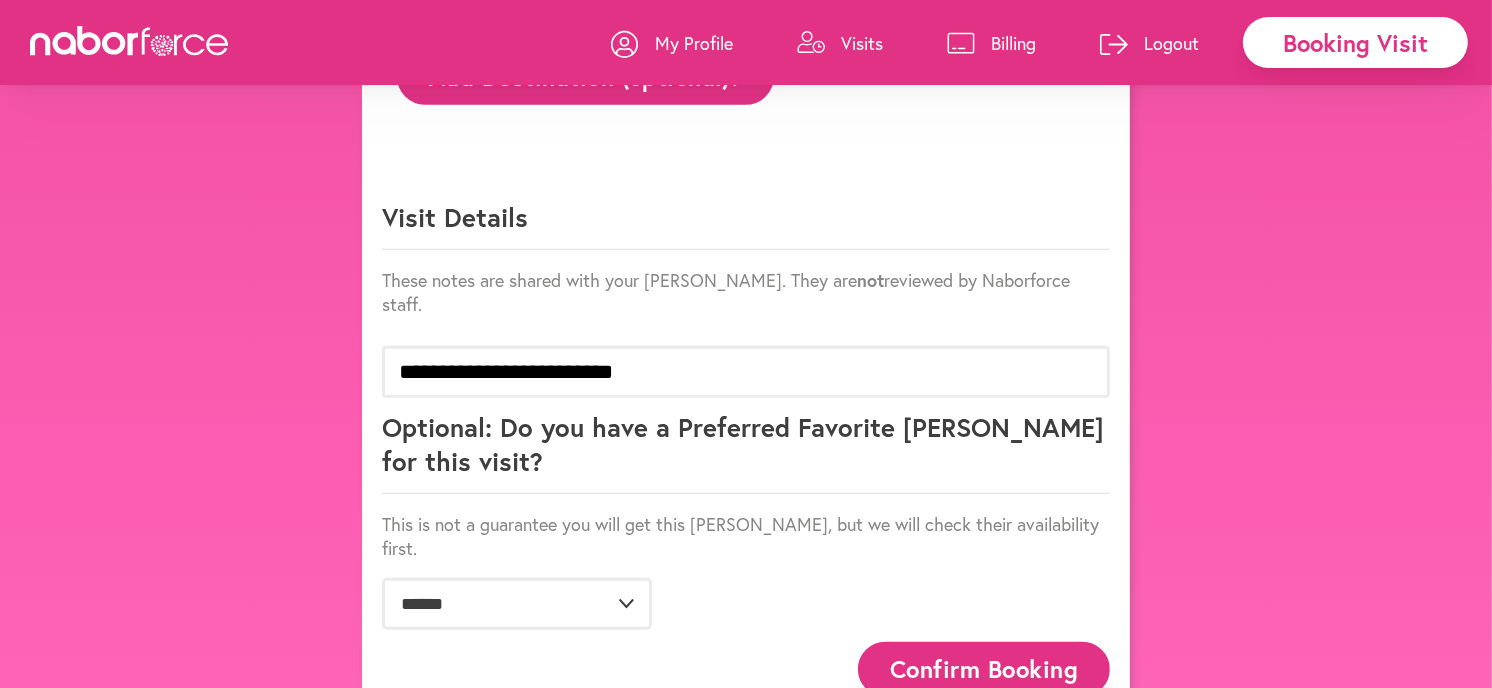 click on "Confirm Booking" at bounding box center [984, 669] 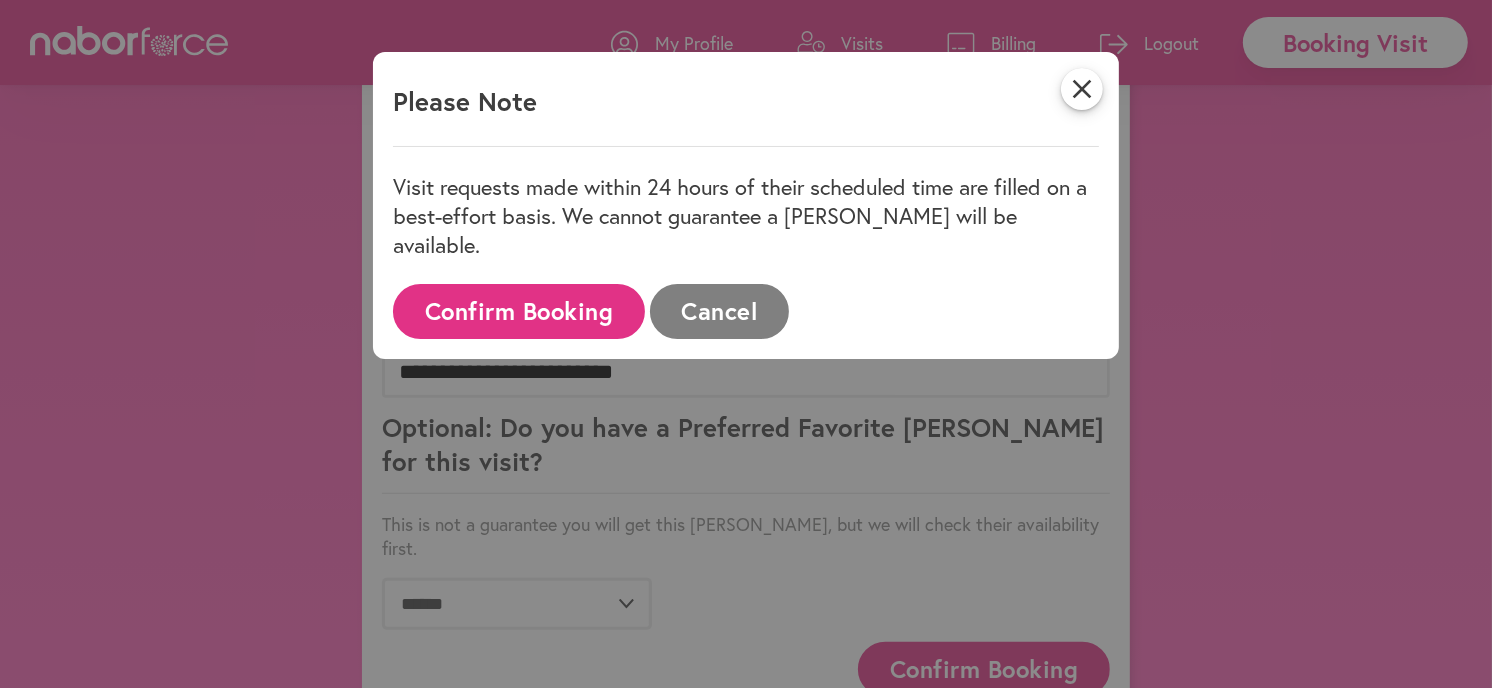 click on "Confirm Booking" at bounding box center (519, 311) 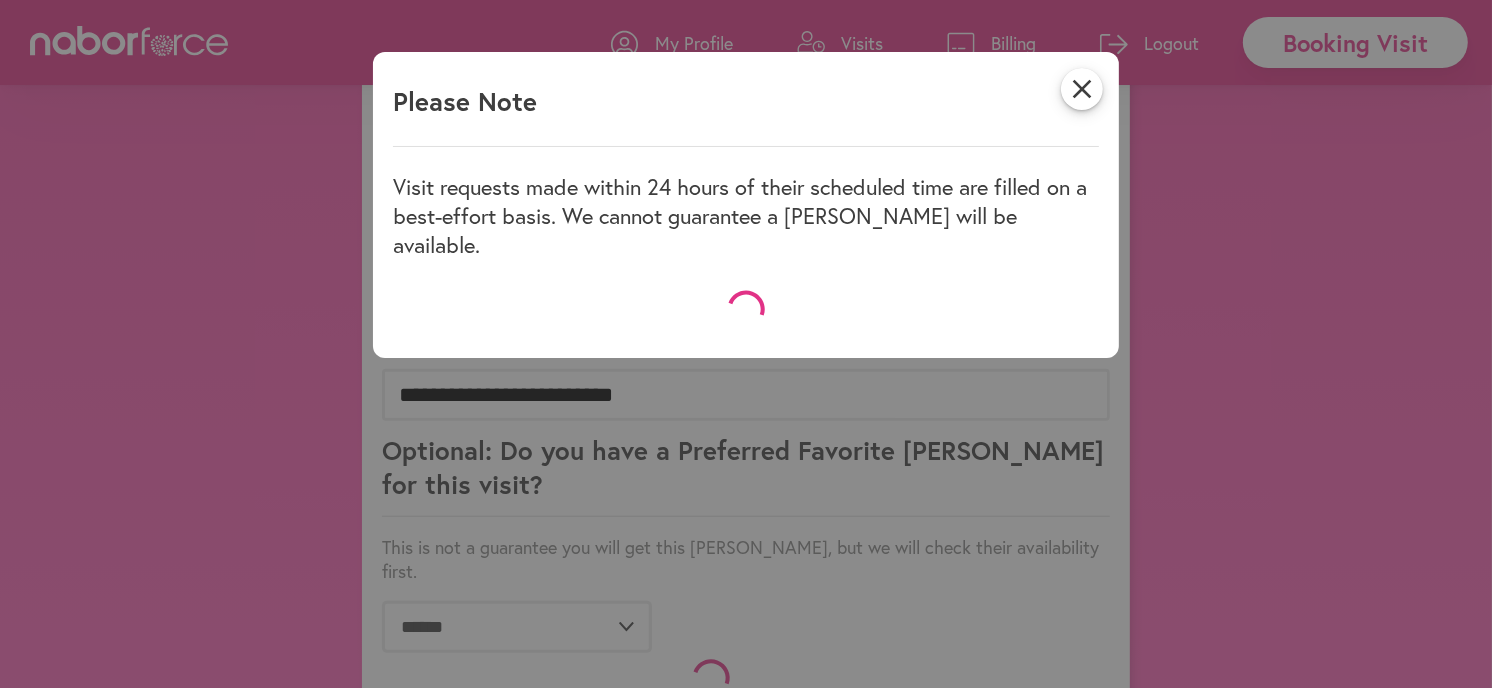 scroll, scrollTop: 1166, scrollLeft: 0, axis: vertical 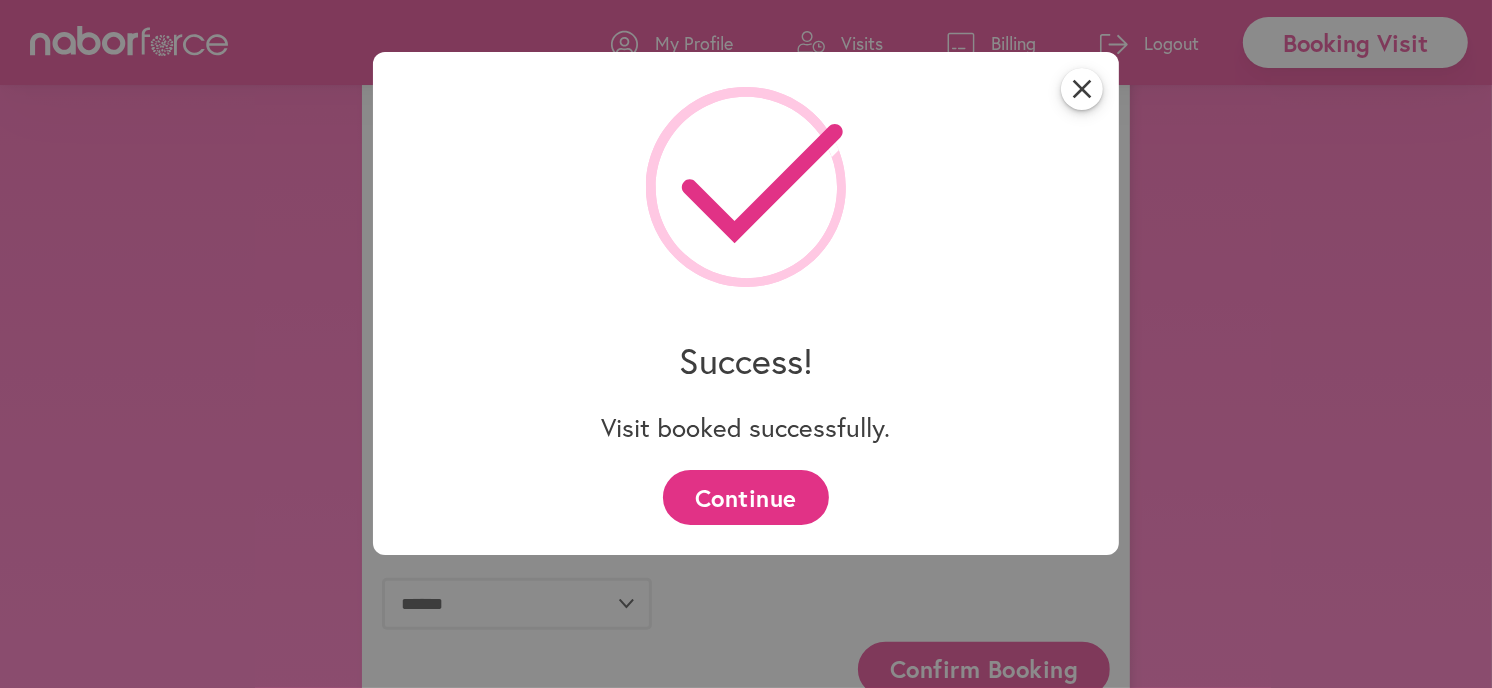 click on "Continue" at bounding box center (745, 497) 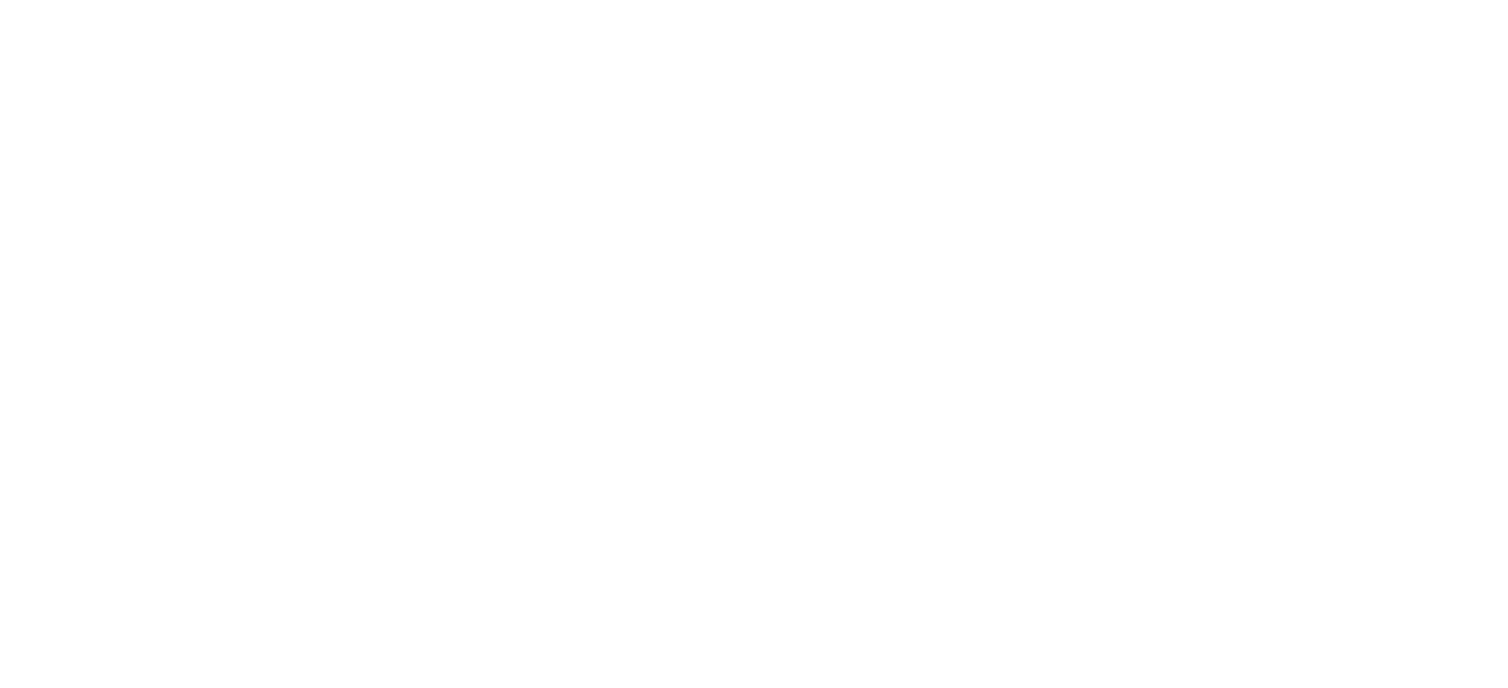 scroll, scrollTop: 0, scrollLeft: 0, axis: both 